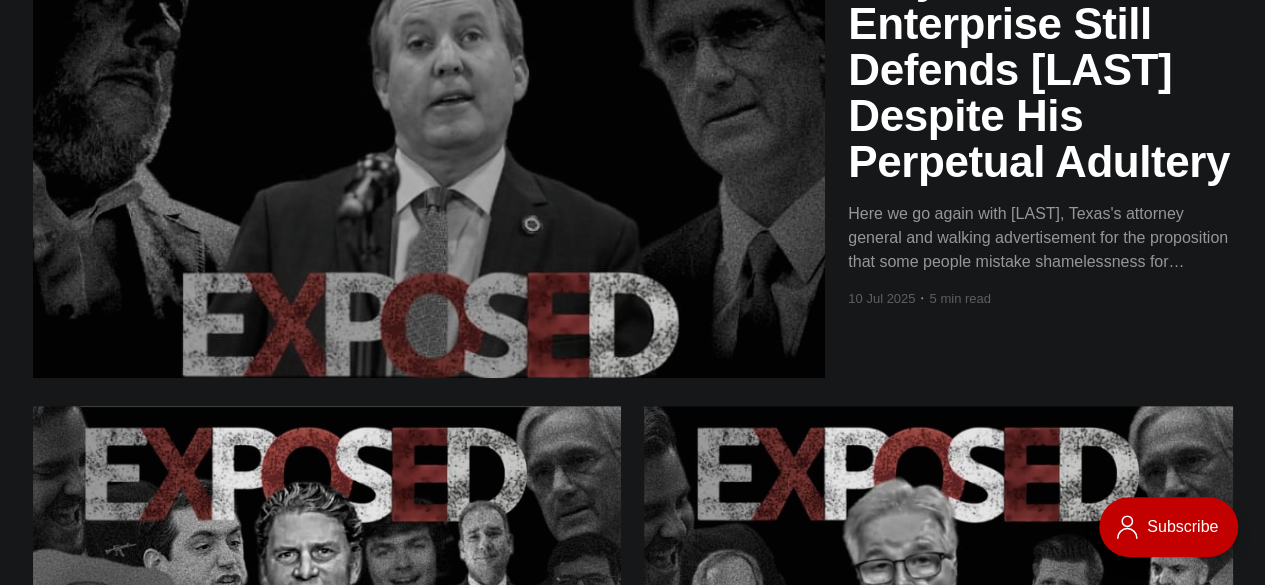scroll, scrollTop: 291, scrollLeft: 0, axis: vertical 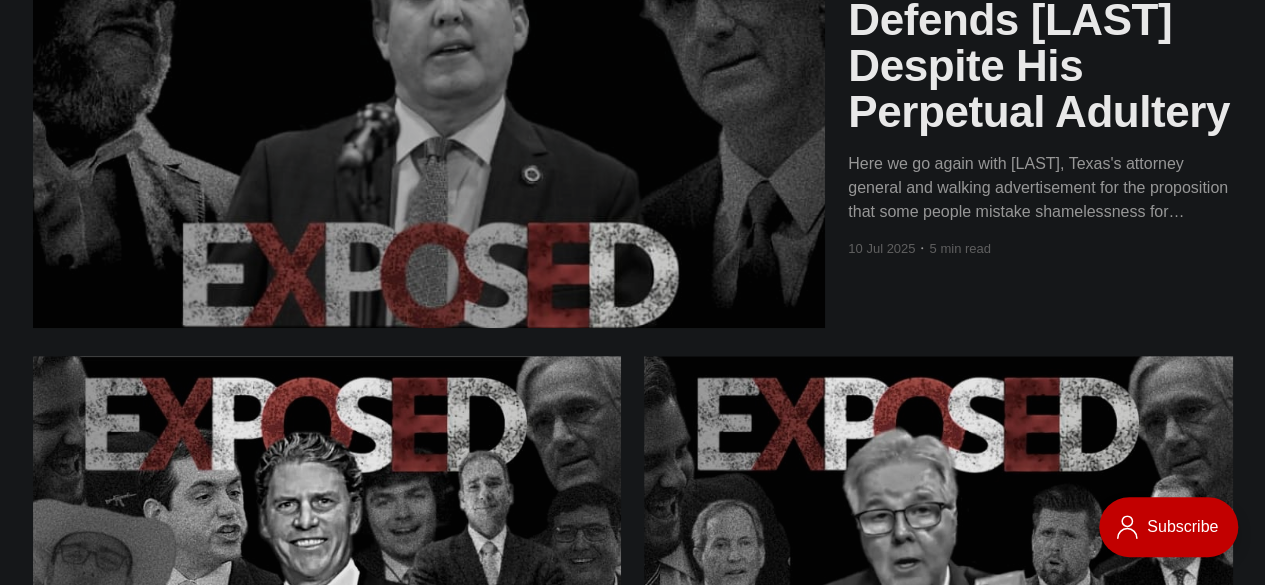 click on "Why The Enterprise Still Defends Ken Paxton Despite His Perpetual Adultery" at bounding box center (1040, 20) 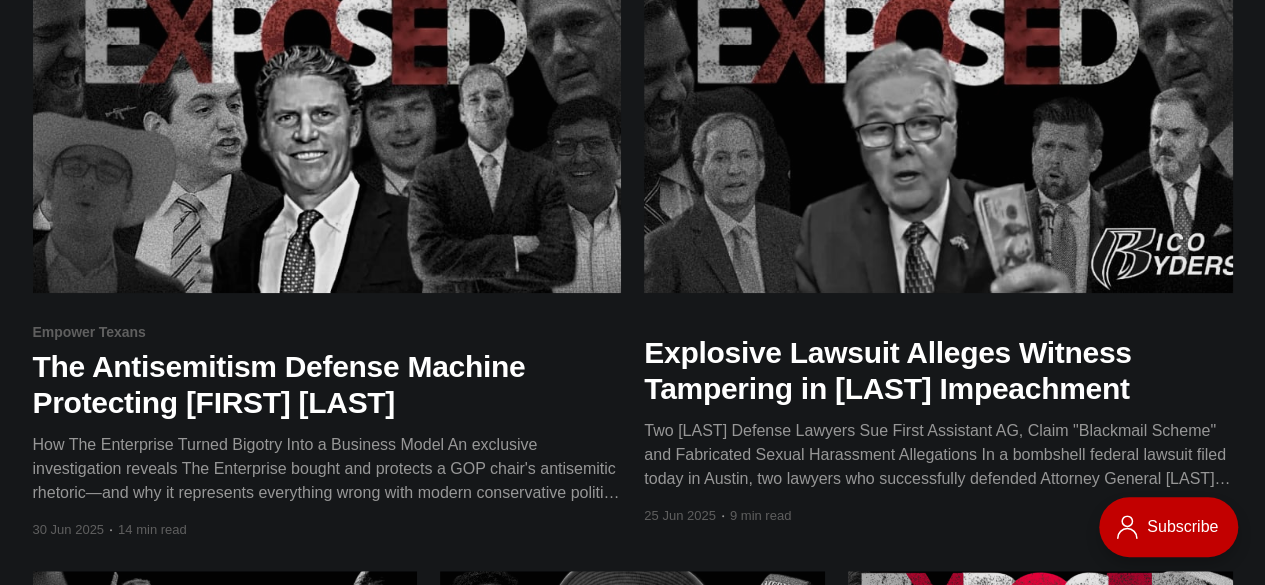 scroll, scrollTop: 716, scrollLeft: 0, axis: vertical 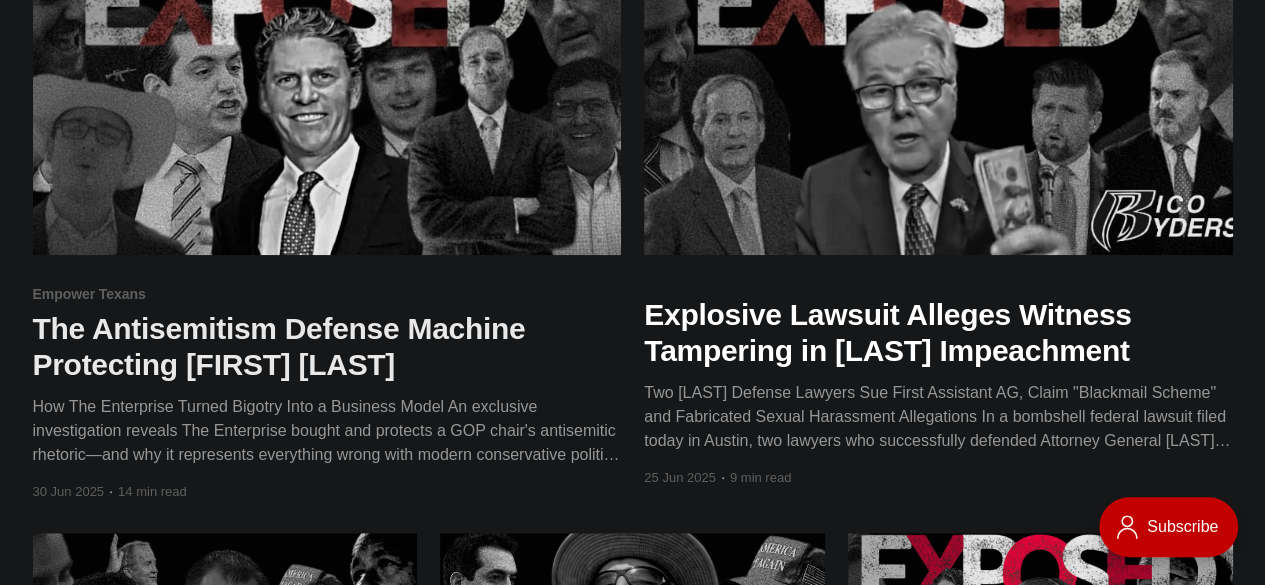 click on "The Antisemitism Defense Machine Protecting Bo French" at bounding box center [327, 347] 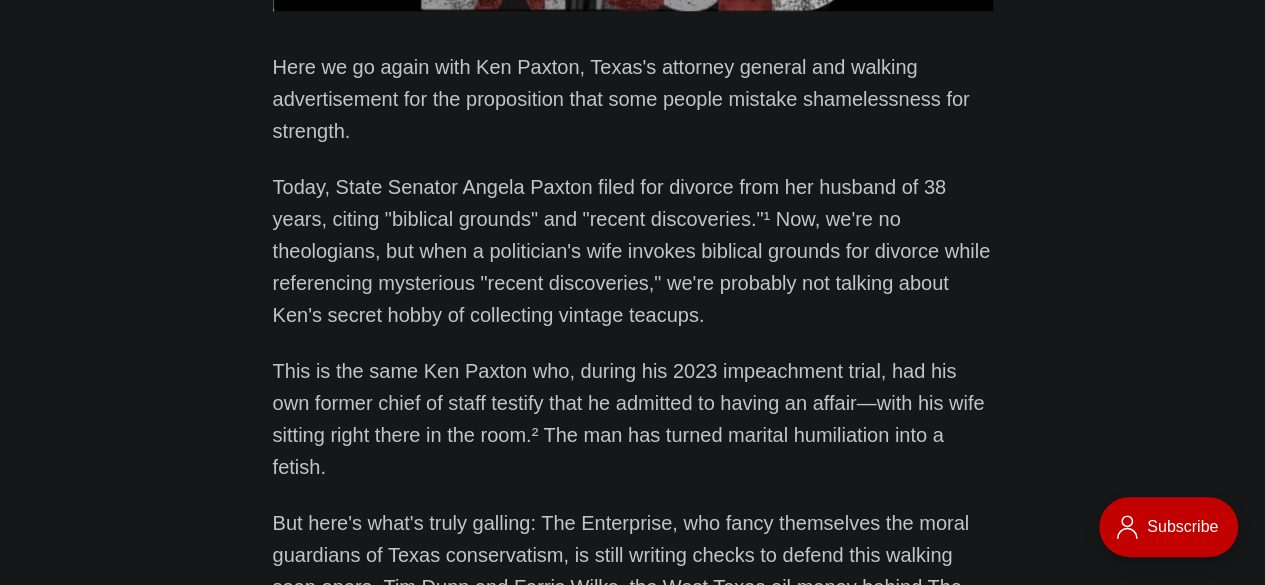 scroll, scrollTop: 858, scrollLeft: 0, axis: vertical 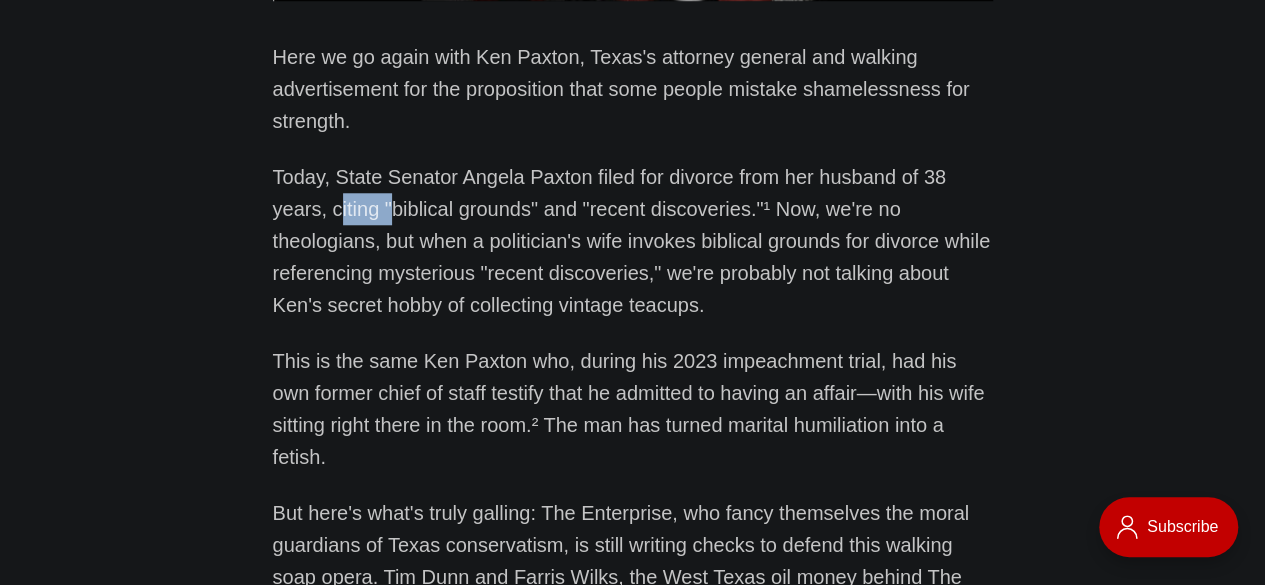 drag, startPoint x: 339, startPoint y: 207, endPoint x: 386, endPoint y: 211, distance: 47.169907 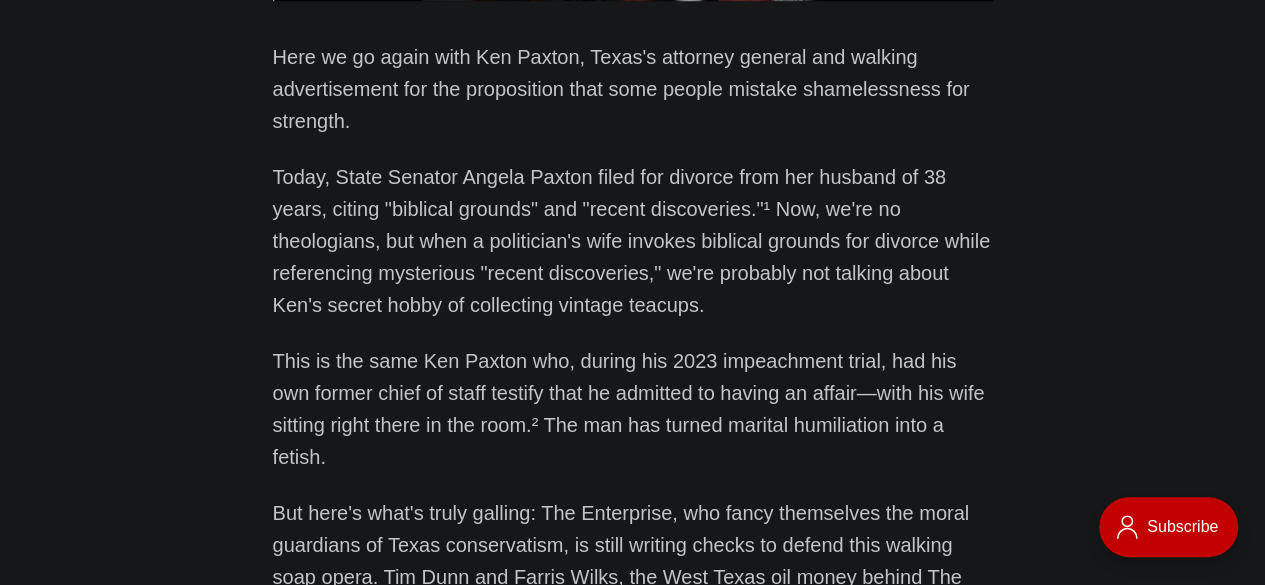 click on "Today, State Senator Angela Paxton filed for divorce from her husband of 38 years, citing "biblical grounds" and "recent discoveries."¹ Now, we're no theologians, but when a politician's wife invokes biblical grounds for divorce while referencing mysterious "recent discoveries," we're probably not talking about Ken's secret hobby of collecting vintage teacups." at bounding box center [633, 241] 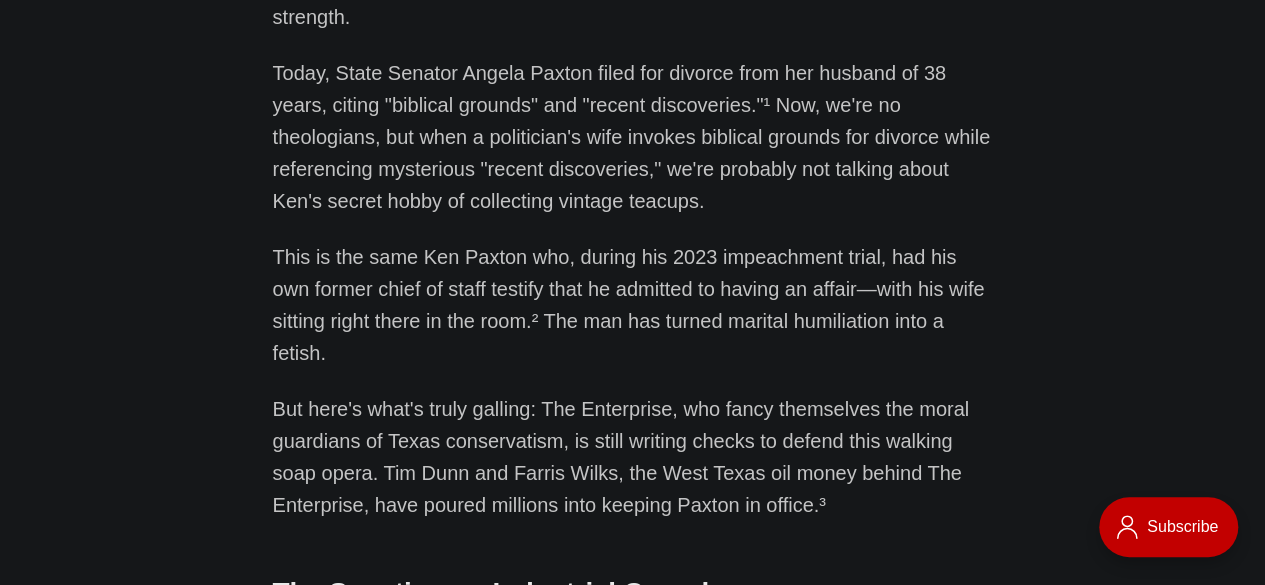 scroll, scrollTop: 969, scrollLeft: 0, axis: vertical 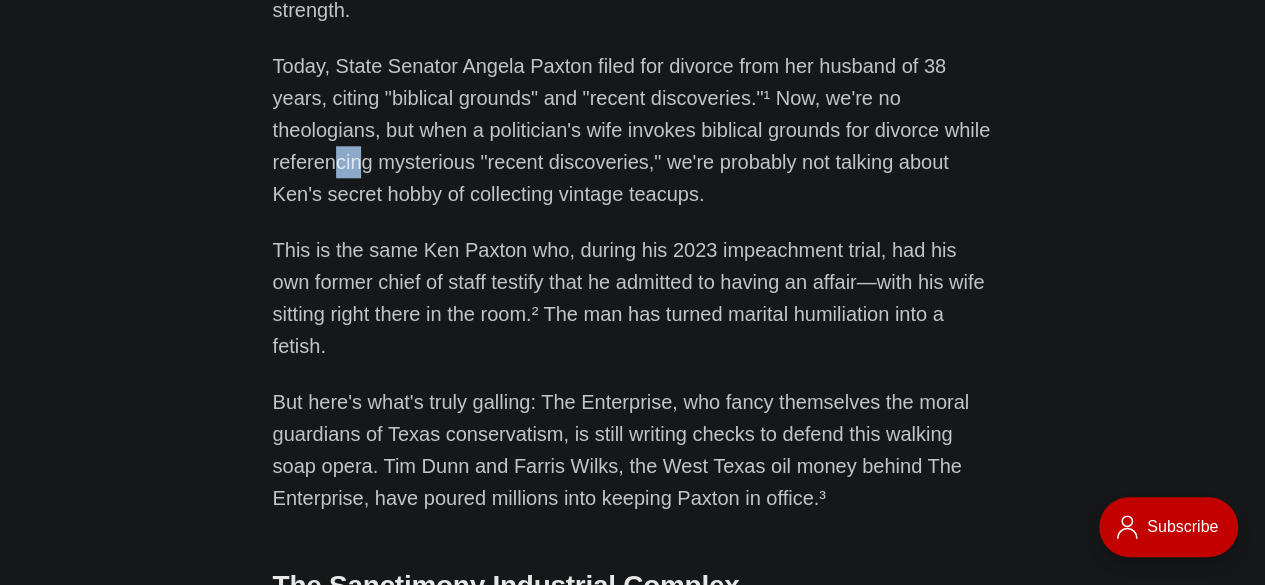 drag, startPoint x: 410, startPoint y: 163, endPoint x: 383, endPoint y: 177, distance: 30.413813 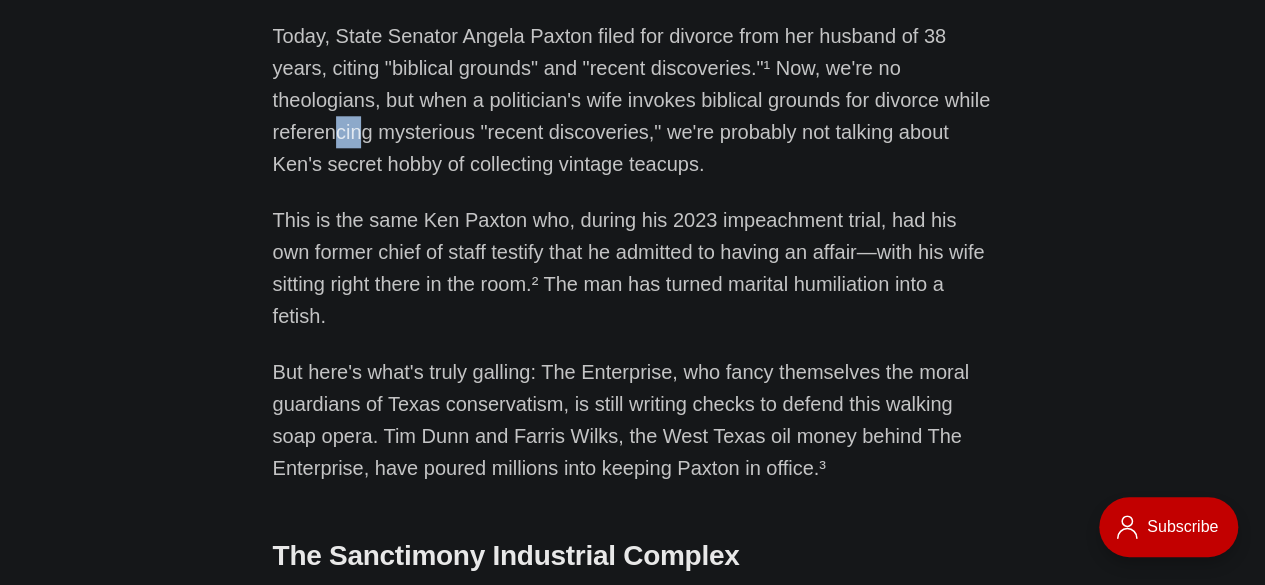 scroll, scrollTop: 1016, scrollLeft: 0, axis: vertical 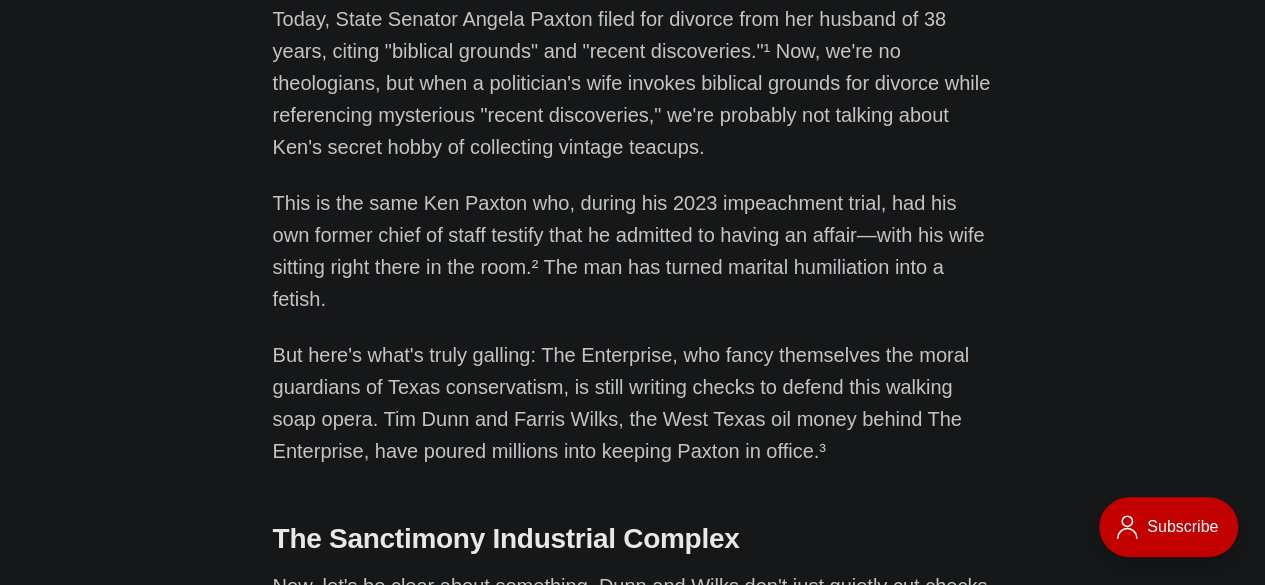 click on "This is the same Ken Paxton who, during his 2023 impeachment trial, had his own former chief of staff testify that he admitted to having an affair—with his wife sitting right there in the room.² The man has turned marital humiliation into a fetish." at bounding box center (633, 251) 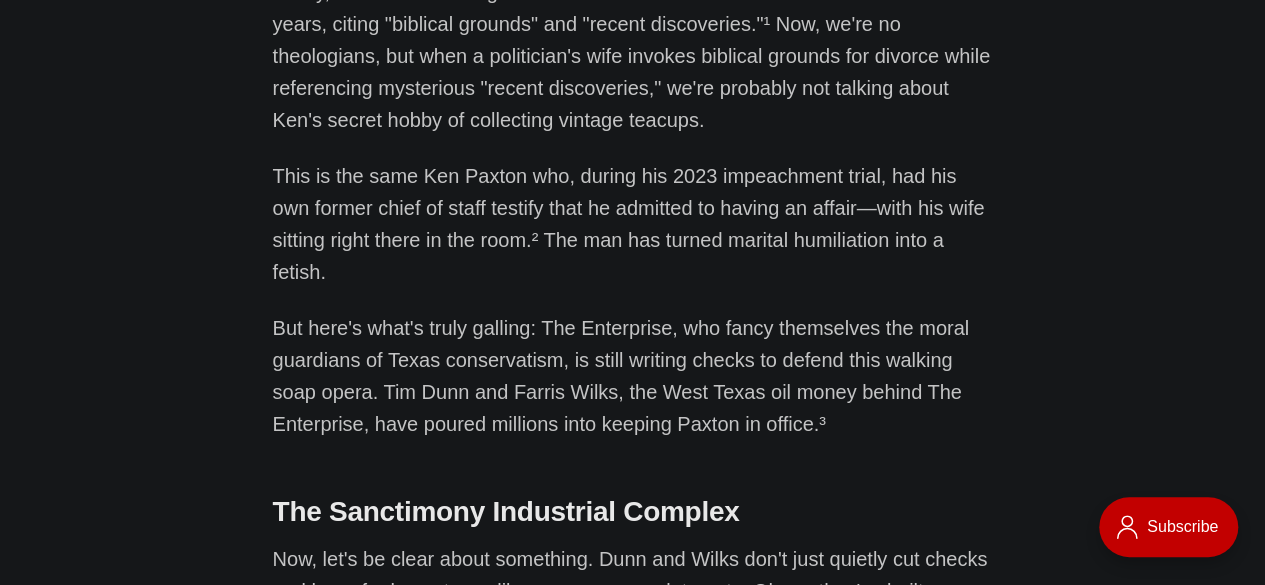 scroll, scrollTop: 1046, scrollLeft: 0, axis: vertical 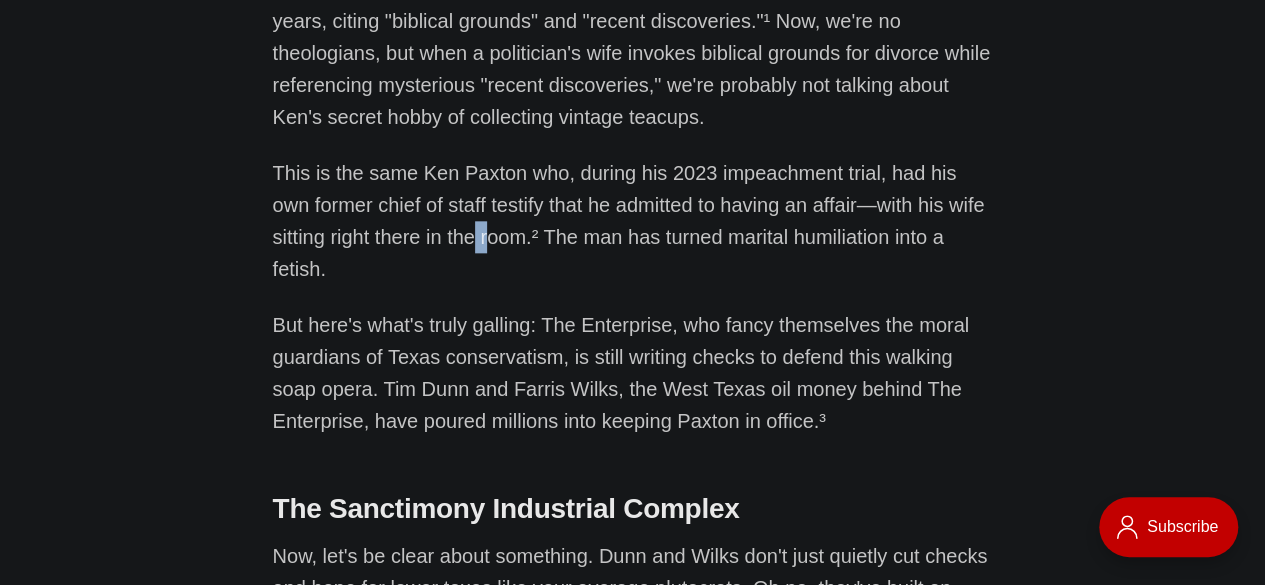 drag, startPoint x: 484, startPoint y: 221, endPoint x: 494, endPoint y: 233, distance: 15.6205 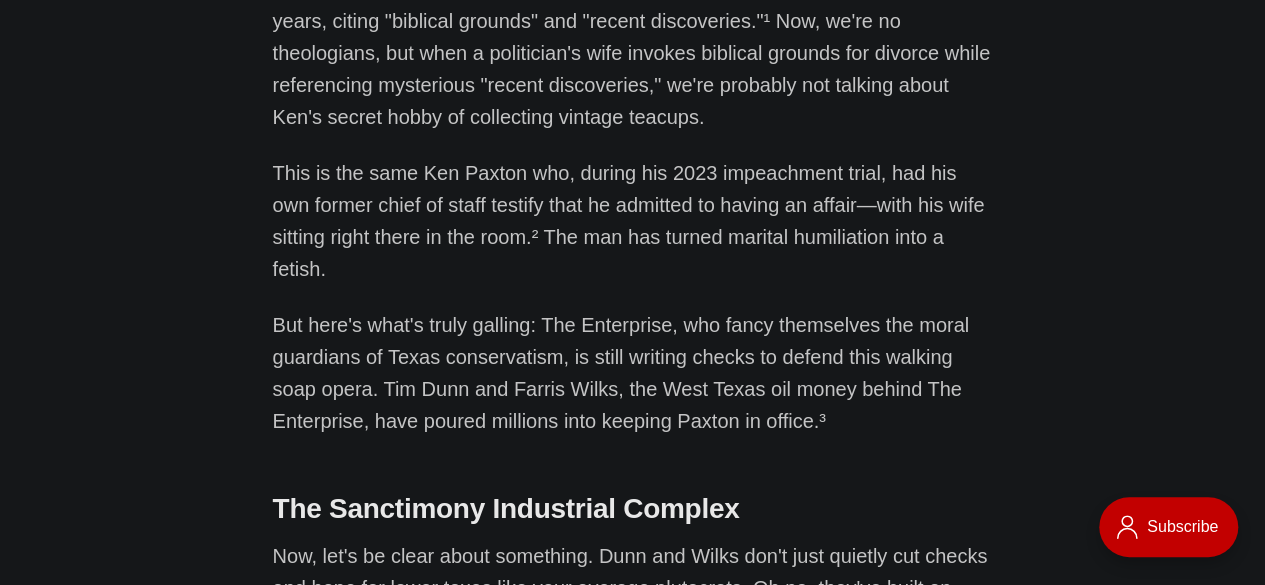 click on "This is the same Ken Paxton who, during his 2023 impeachment trial, had his own former chief of staff testify that he admitted to having an affair—with his wife sitting right there in the room.² The man has turned marital humiliation into a fetish." at bounding box center [633, 221] 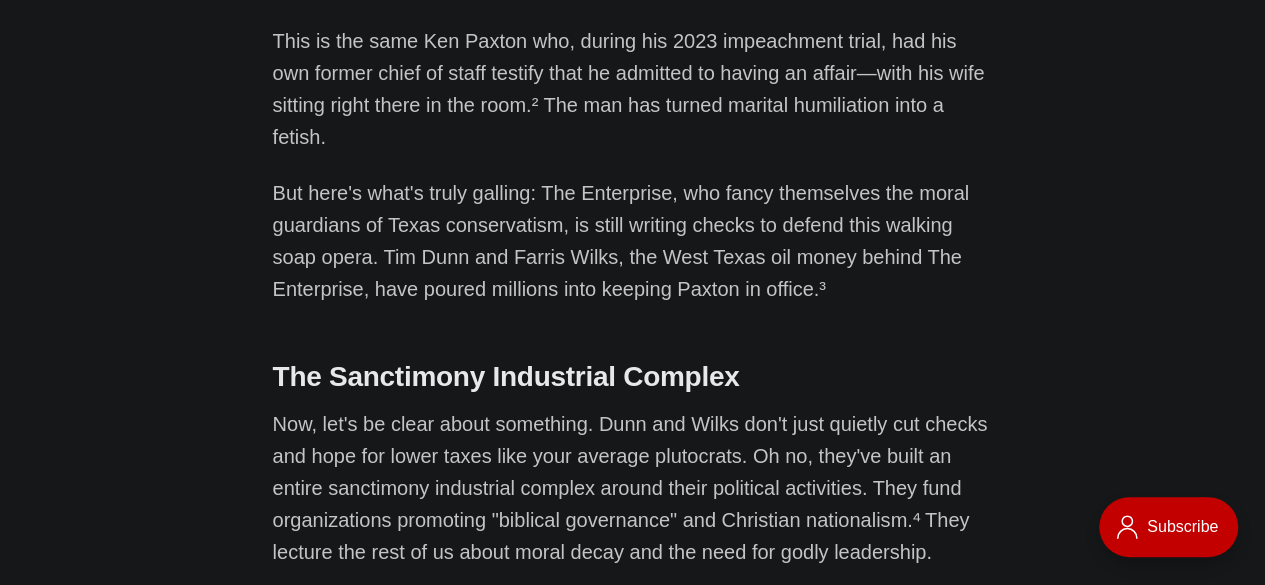 scroll, scrollTop: 1187, scrollLeft: 0, axis: vertical 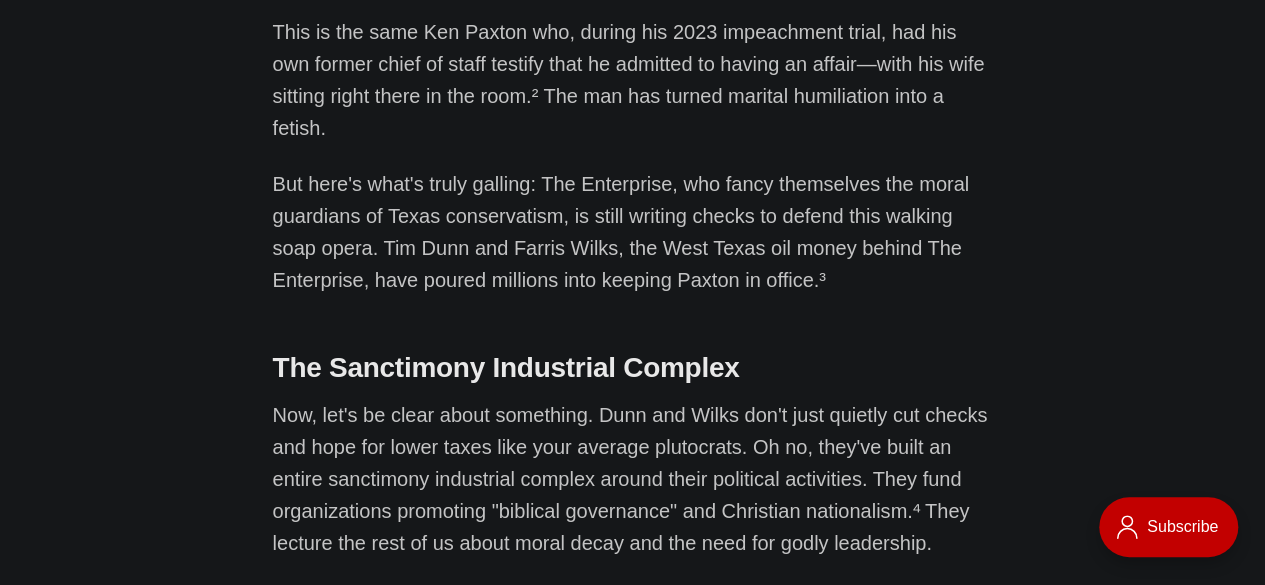 click on "But here's what's truly galling: The Enterprise, who fancy themselves the moral guardians of Texas conservatism, is still writing checks to defend this walking soap opera. Tim Dunn and Farris Wilks, the West Texas oil money behind The Enterprise, have poured millions into keeping Paxton in office.³" at bounding box center (633, 232) 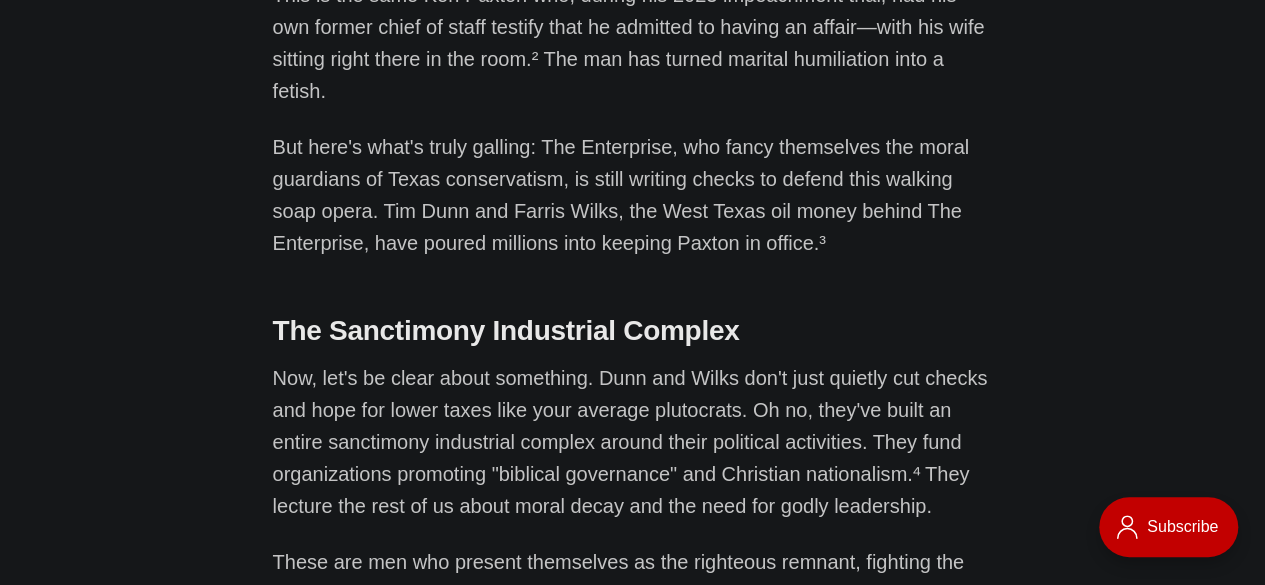 scroll, scrollTop: 1226, scrollLeft: 0, axis: vertical 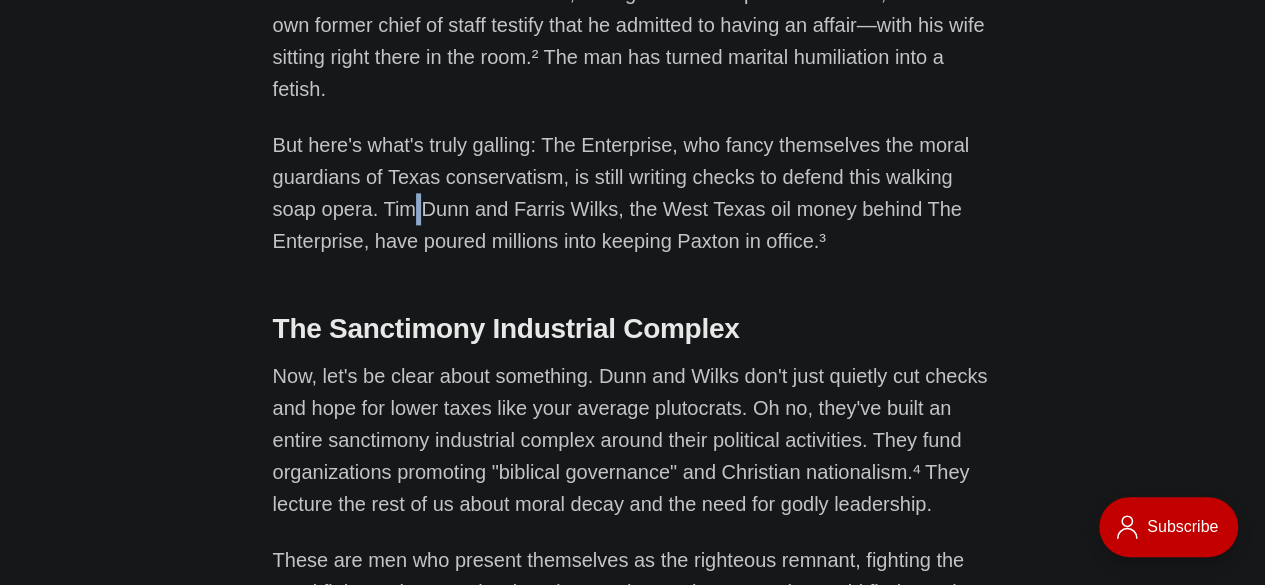 drag, startPoint x: 419, startPoint y: 217, endPoint x: 408, endPoint y: 201, distance: 19.416489 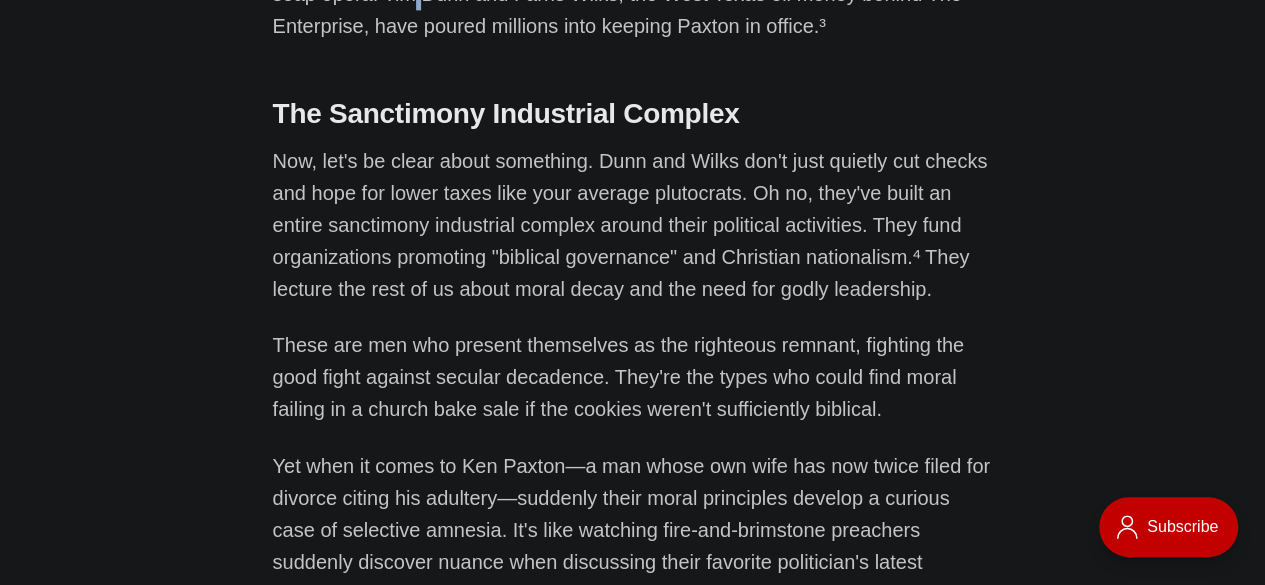 scroll, scrollTop: 1449, scrollLeft: 0, axis: vertical 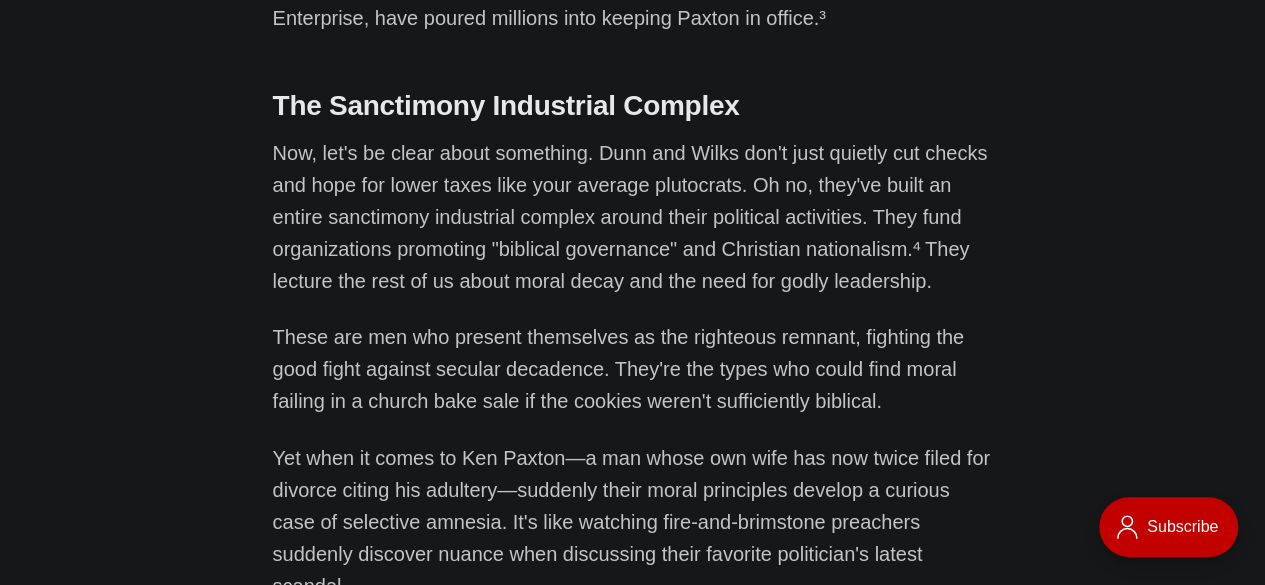 click on "Now, let's be clear about something. Dunn and Wilks don't just quietly cut checks and hope for lower taxes like your average plutocrats. Oh no, they've built an entire sanctimony industrial complex around their political activities. They fund organizations promoting "biblical governance" and Christian nationalism.⁴ They lecture the rest of us about moral decay and the need for godly leadership." at bounding box center [633, 217] 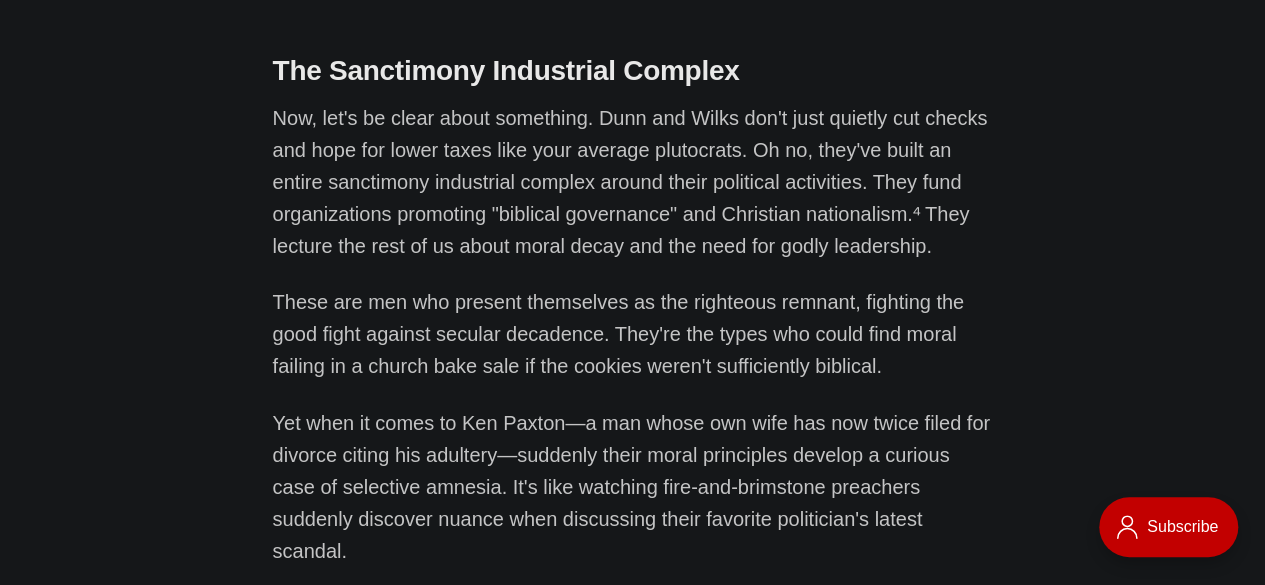 scroll, scrollTop: 1485, scrollLeft: 0, axis: vertical 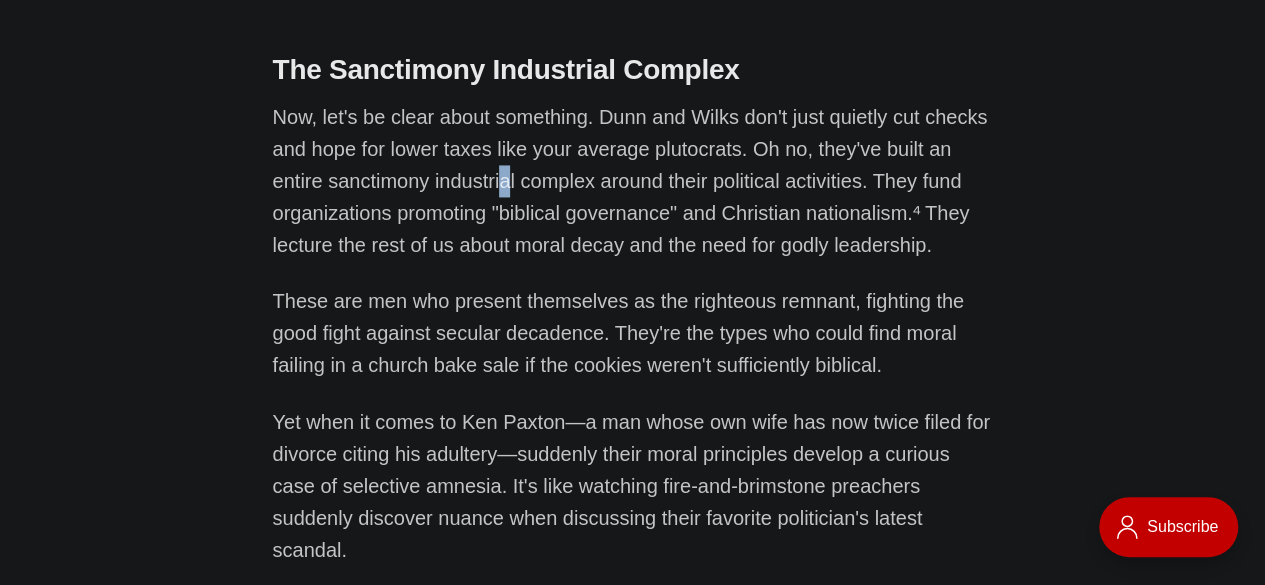 drag, startPoint x: 504, startPoint y: 188, endPoint x: 506, endPoint y: 178, distance: 10.198039 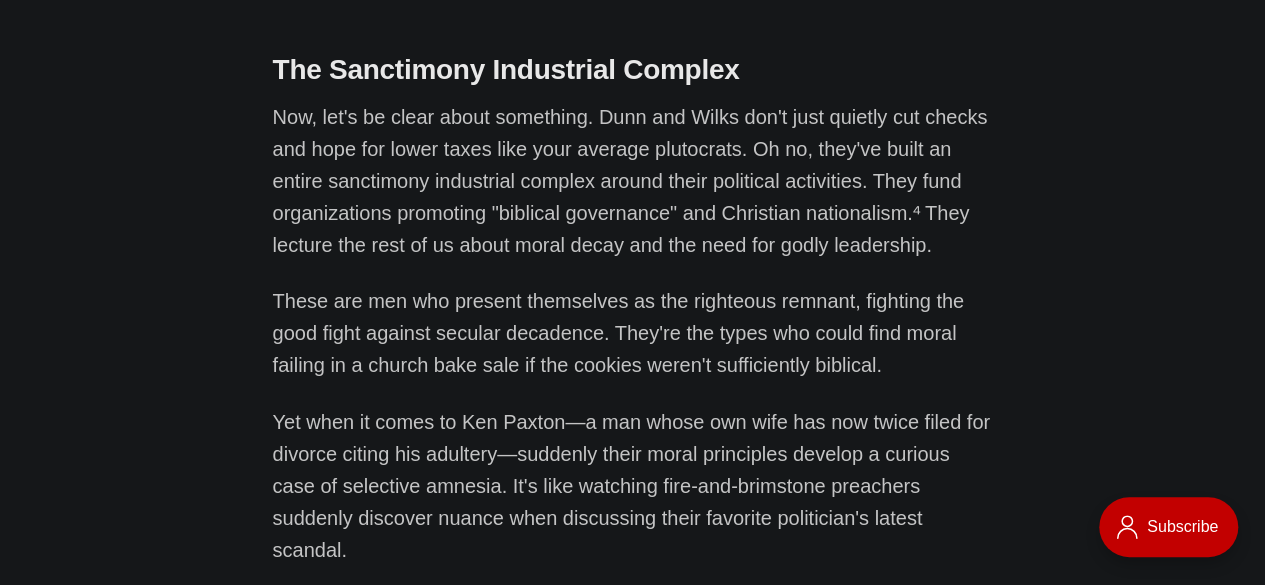 click on "Now, let's be clear about something. Dunn and Wilks don't just quietly cut checks and hope for lower taxes like your average plutocrats. Oh no, they've built an entire sanctimony industrial complex around their political activities. They fund organizations promoting "biblical governance" and Christian nationalism.⁴ They lecture the rest of us about moral decay and the need for godly leadership." at bounding box center (633, 181) 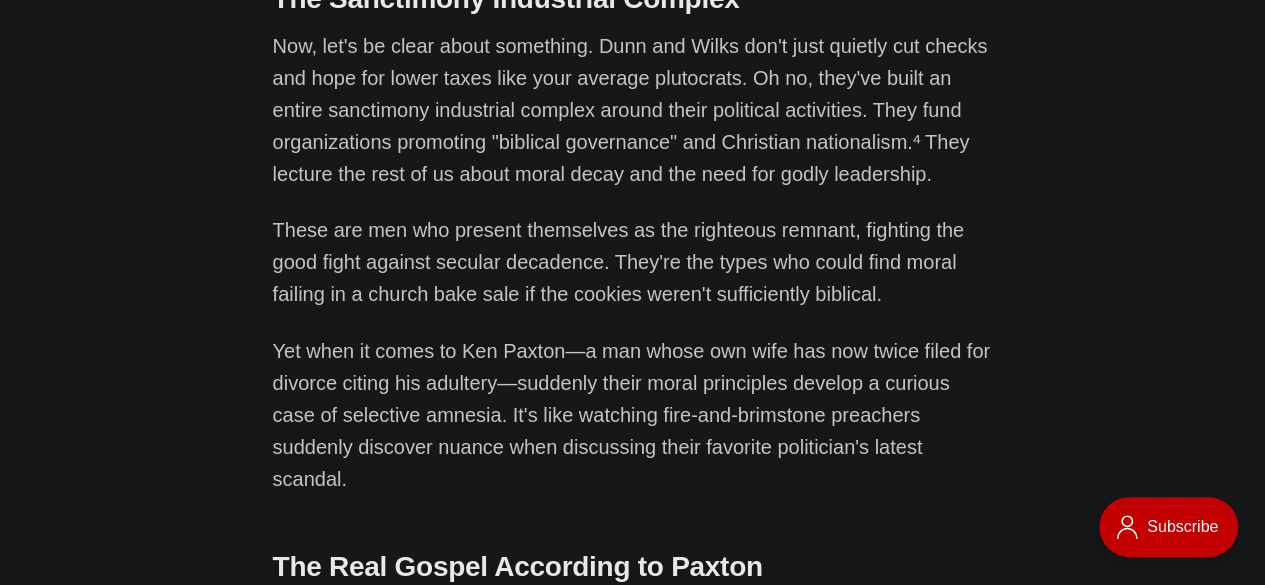 scroll, scrollTop: 1558, scrollLeft: 0, axis: vertical 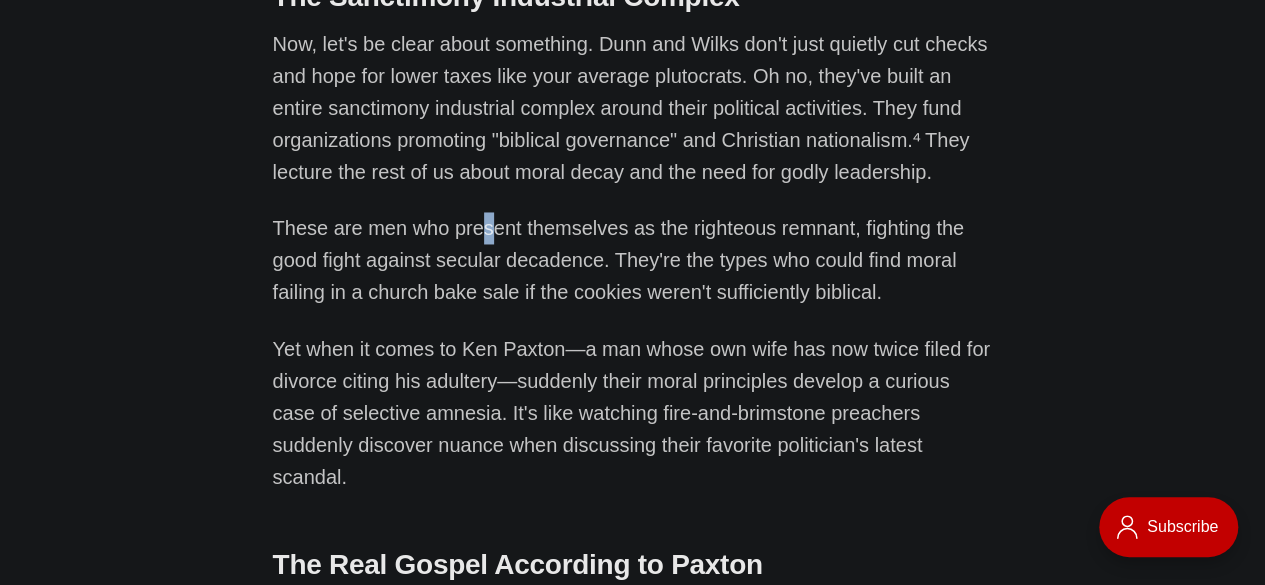 click on "These are men who present themselves as the righteous remnant, fighting the good fight against secular decadence. They're the types who could find moral failing in a church bake sale if the cookies weren't sufficiently biblical." at bounding box center (633, 260) 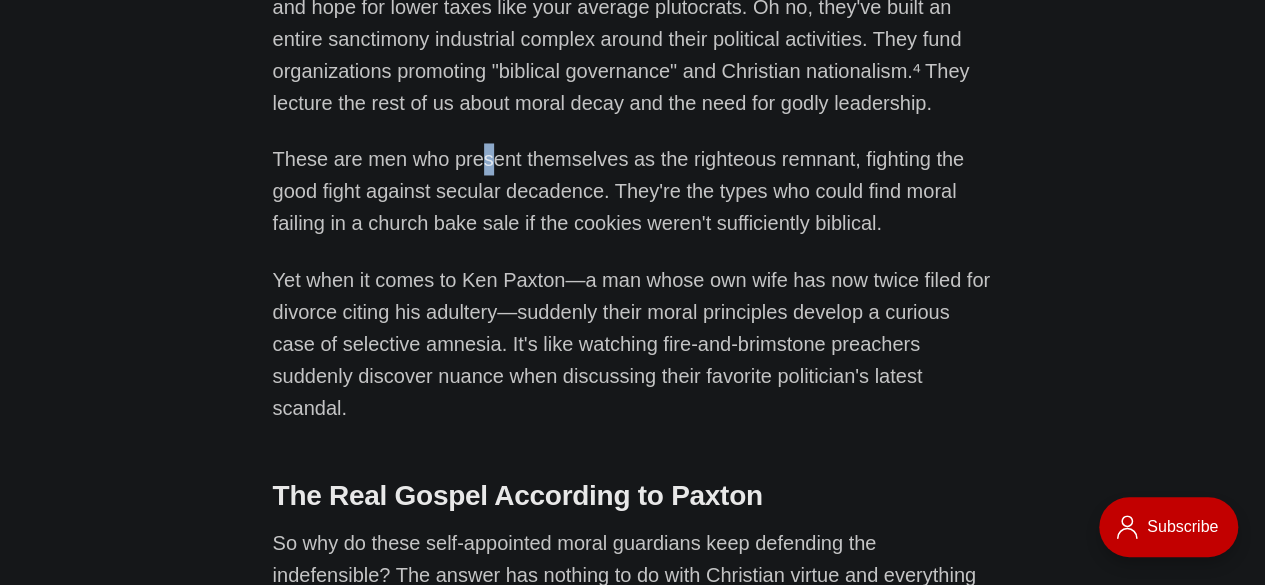 scroll, scrollTop: 1628, scrollLeft: 0, axis: vertical 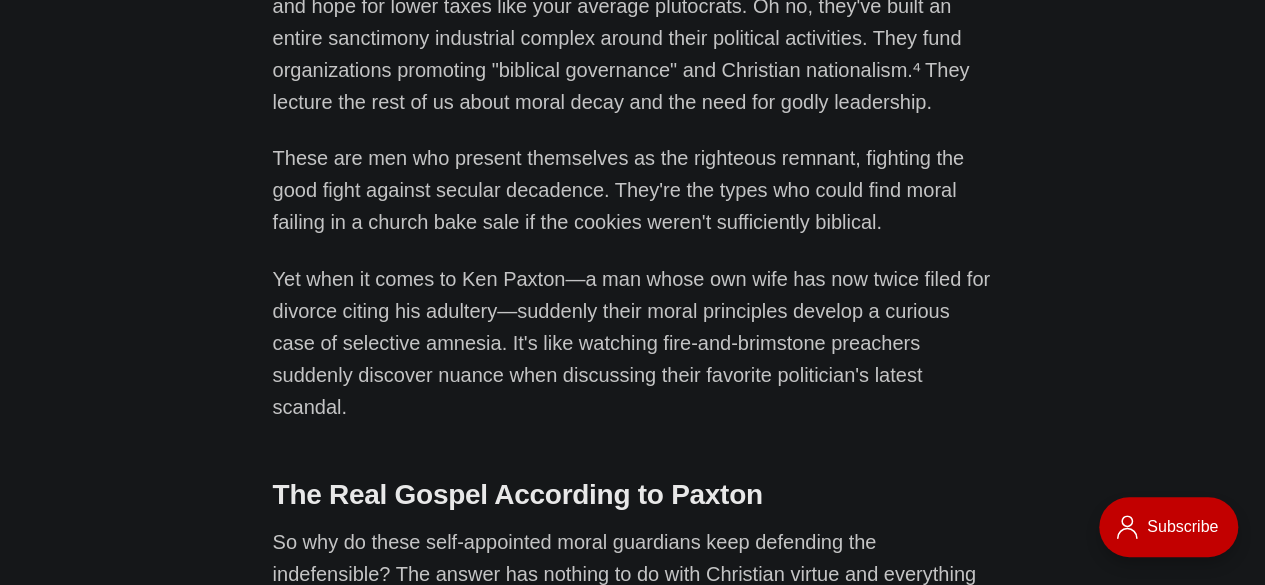 click on "Yet when it comes to Ken Paxton—a man whose own wife has now twice filed for divorce citing his adultery—suddenly their moral principles develop a curious case of selective amnesia. It's like watching fire-and-brimstone preachers suddenly discover nuance when discussing their favorite politician's latest scandal." at bounding box center (633, 342) 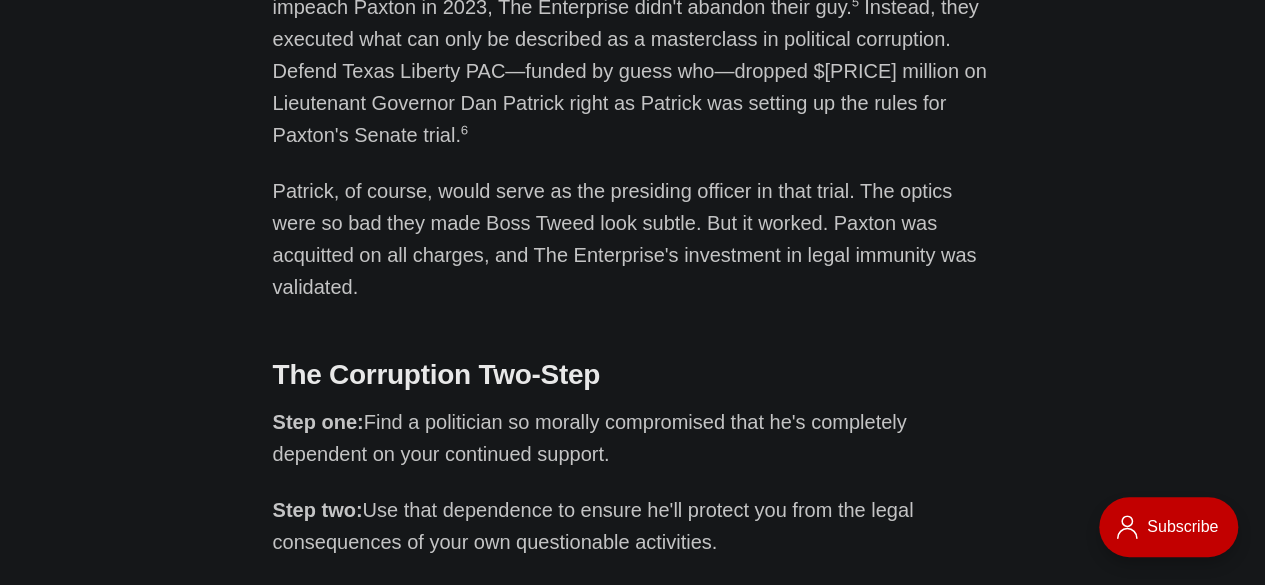 scroll, scrollTop: 2487, scrollLeft: 0, axis: vertical 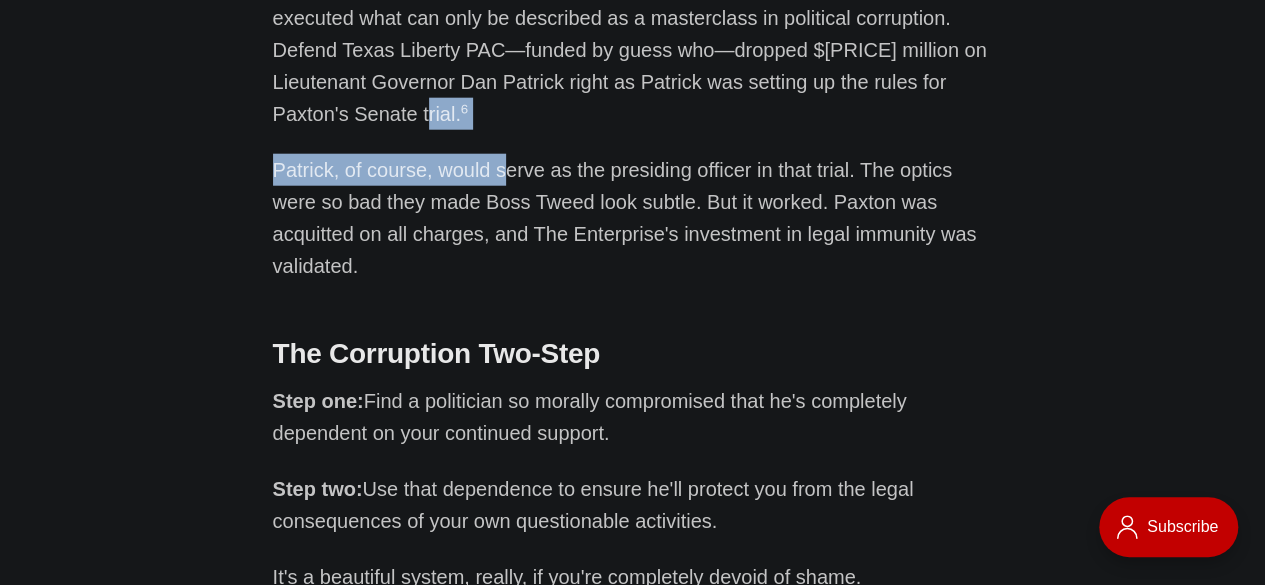 drag, startPoint x: 482, startPoint y: 139, endPoint x: 496, endPoint y: 148, distance: 16.643316 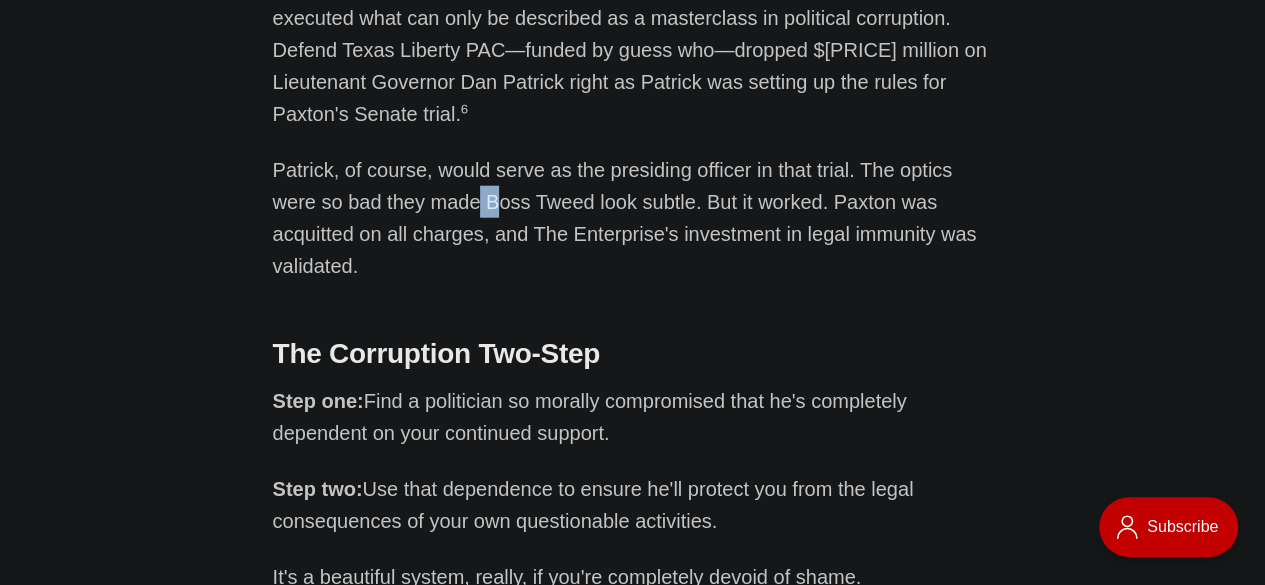 drag, startPoint x: 492, startPoint y: 201, endPoint x: 473, endPoint y: 205, distance: 19.416489 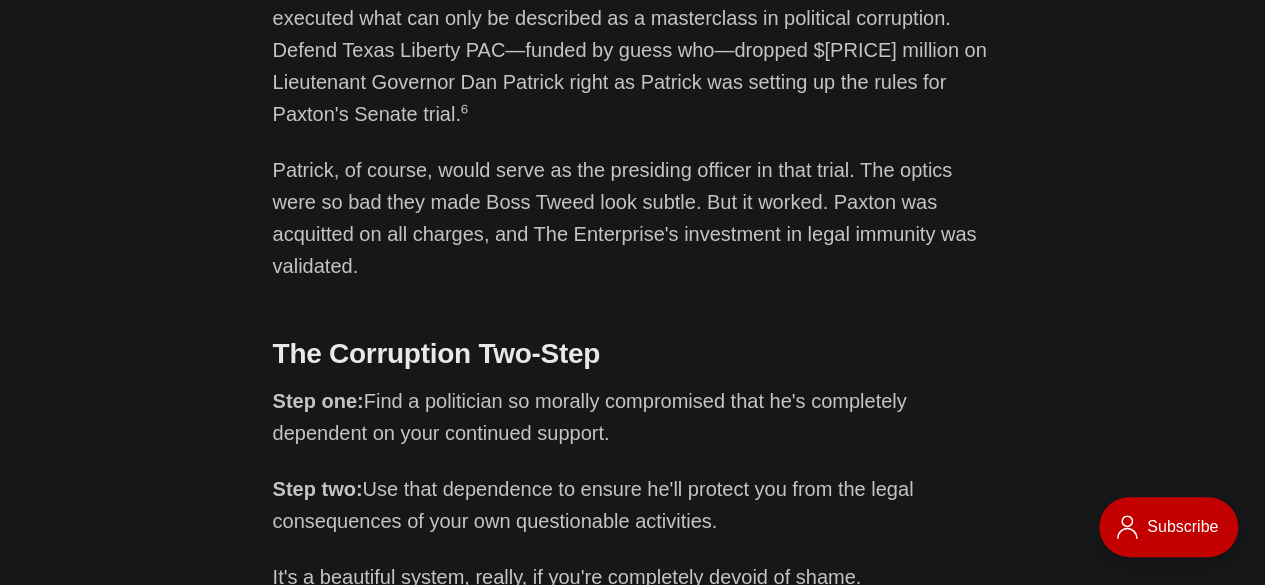 click on "Patrick, of course, would serve as the presiding officer in that trial. The optics were so bad they made Boss Tweed look subtle. But it worked. Paxton was acquitted on all charges, and The Enterprise's investment in legal immunity was validated." at bounding box center (633, 218) 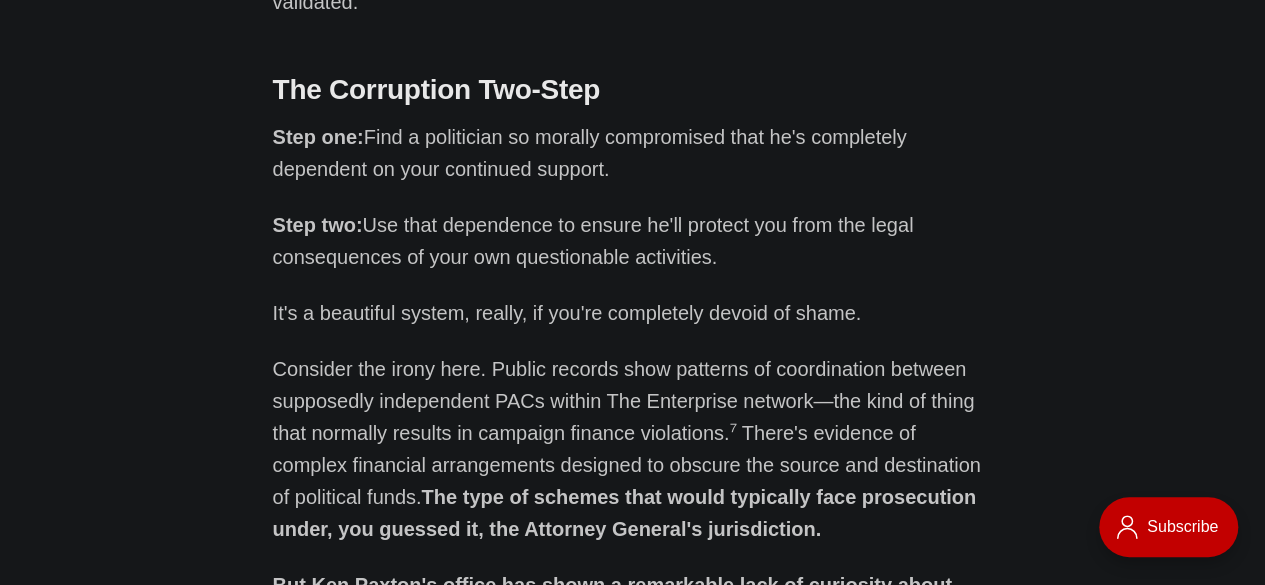 scroll, scrollTop: 2758, scrollLeft: 0, axis: vertical 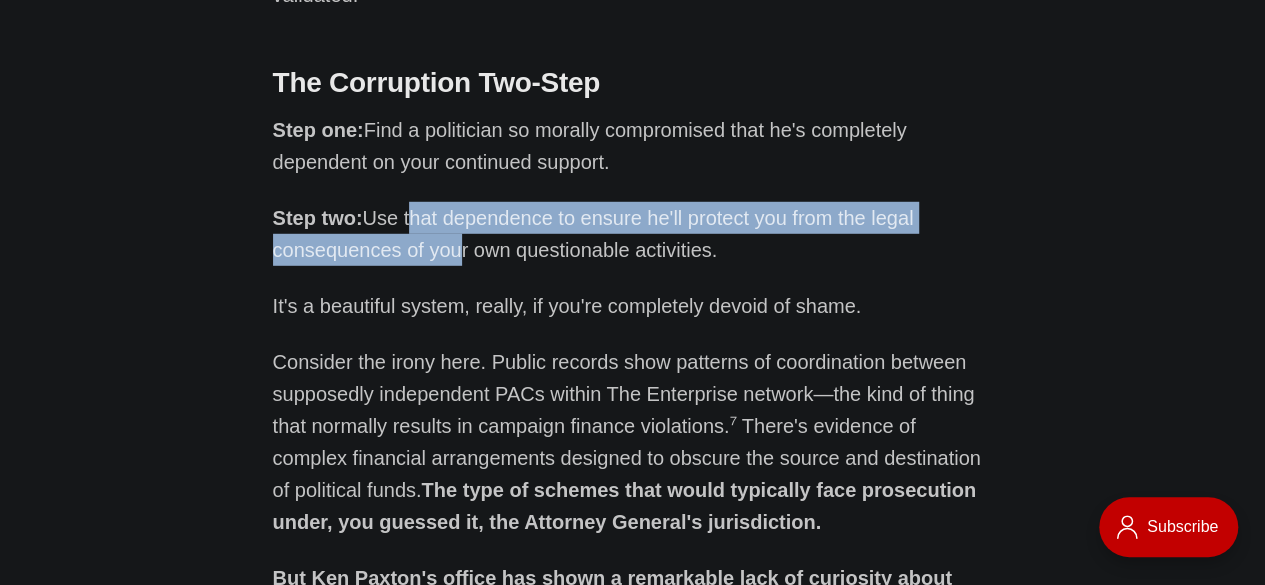 drag, startPoint x: 407, startPoint y: 200, endPoint x: 444, endPoint y: 241, distance: 55.226807 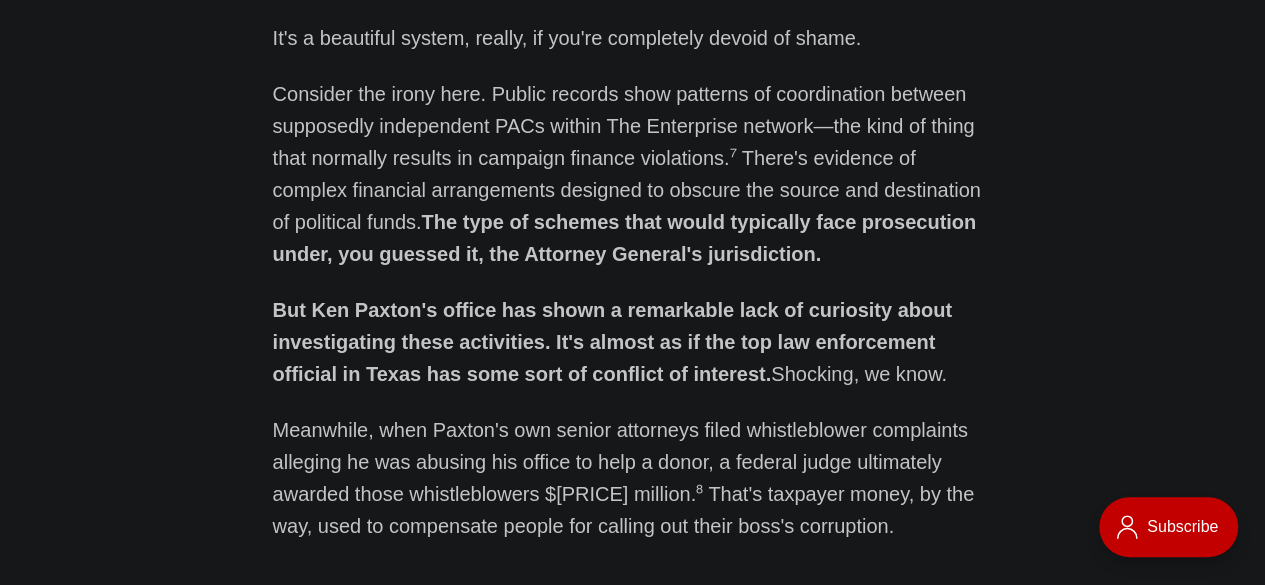 scroll, scrollTop: 3027, scrollLeft: 0, axis: vertical 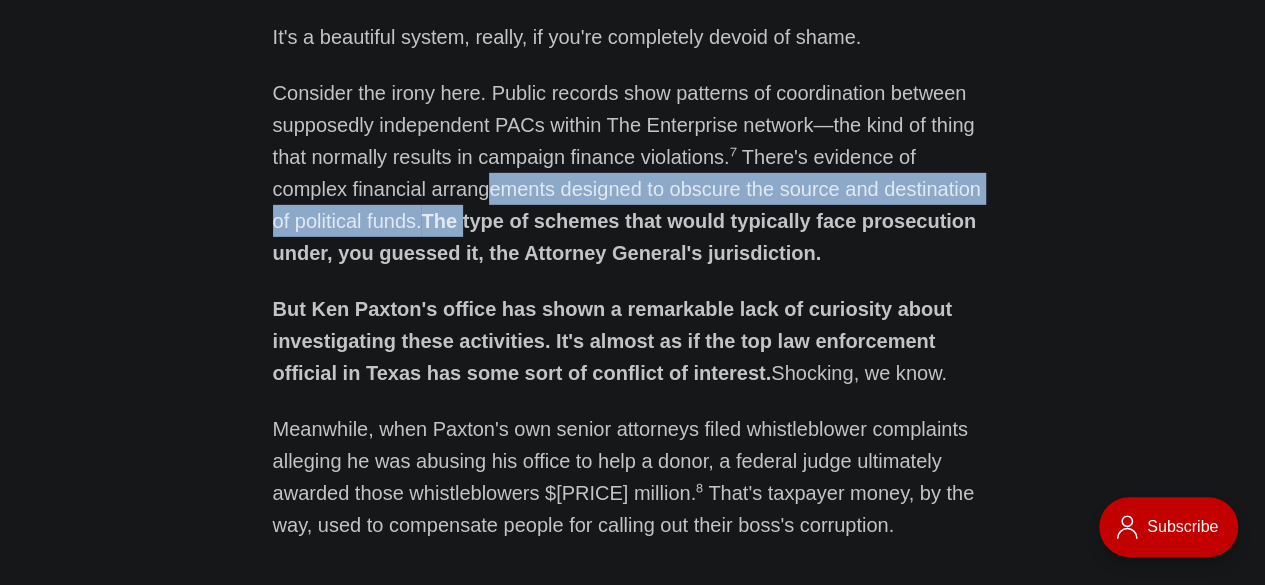 drag, startPoint x: 444, startPoint y: 221, endPoint x: 409, endPoint y: 200, distance: 40.81666 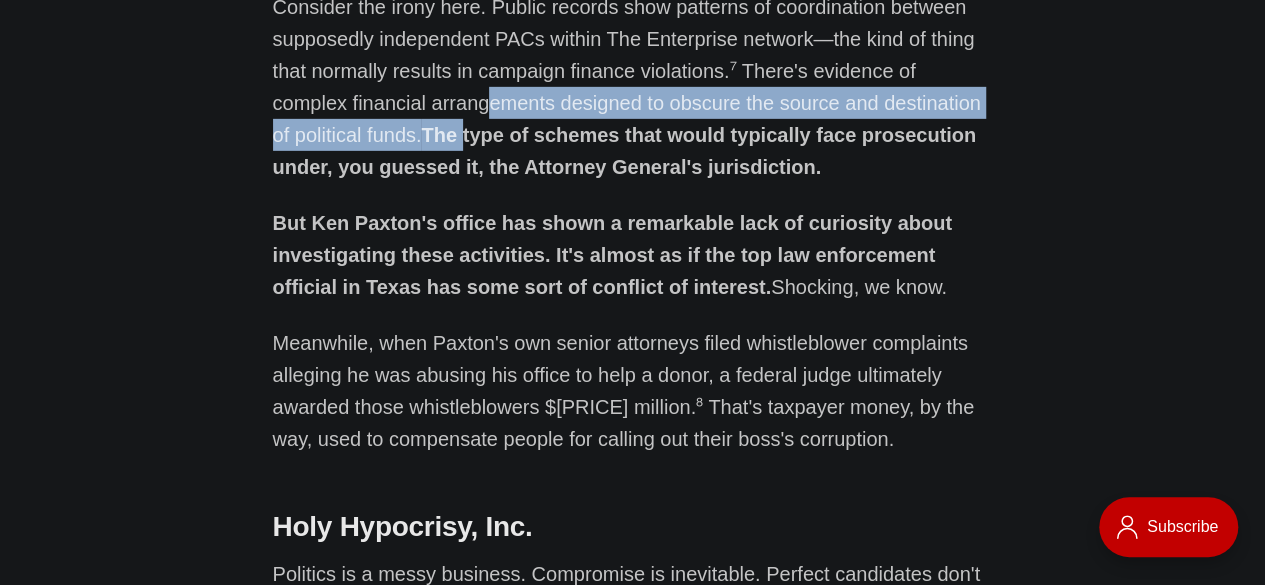 scroll, scrollTop: 3115, scrollLeft: 0, axis: vertical 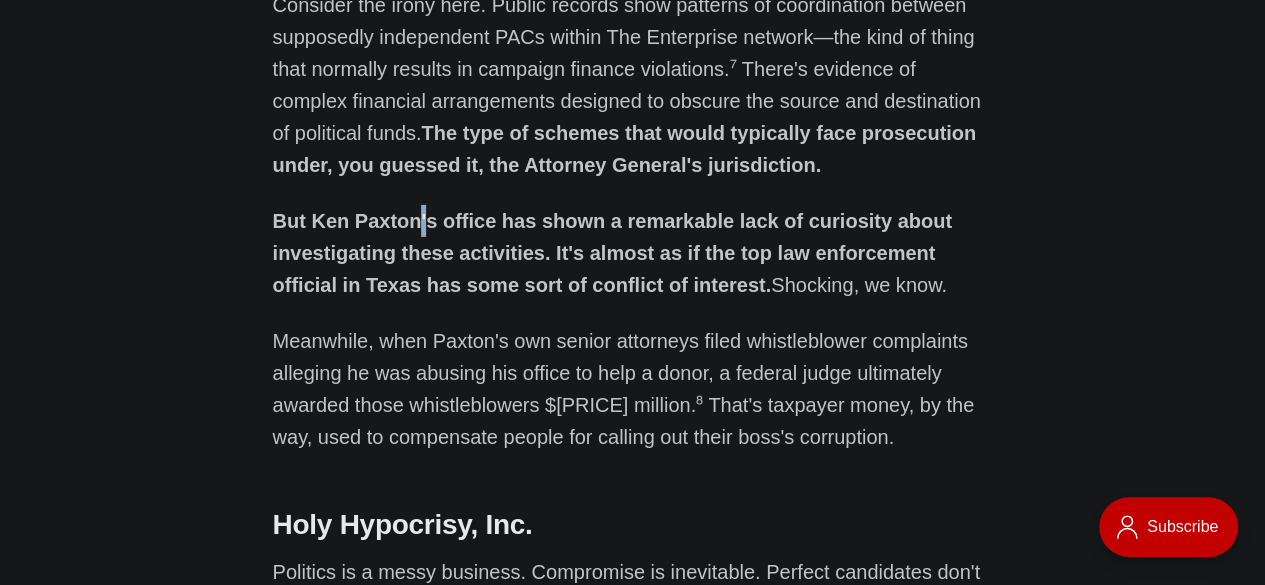 drag, startPoint x: 423, startPoint y: 229, endPoint x: 412, endPoint y: 210, distance: 21.954498 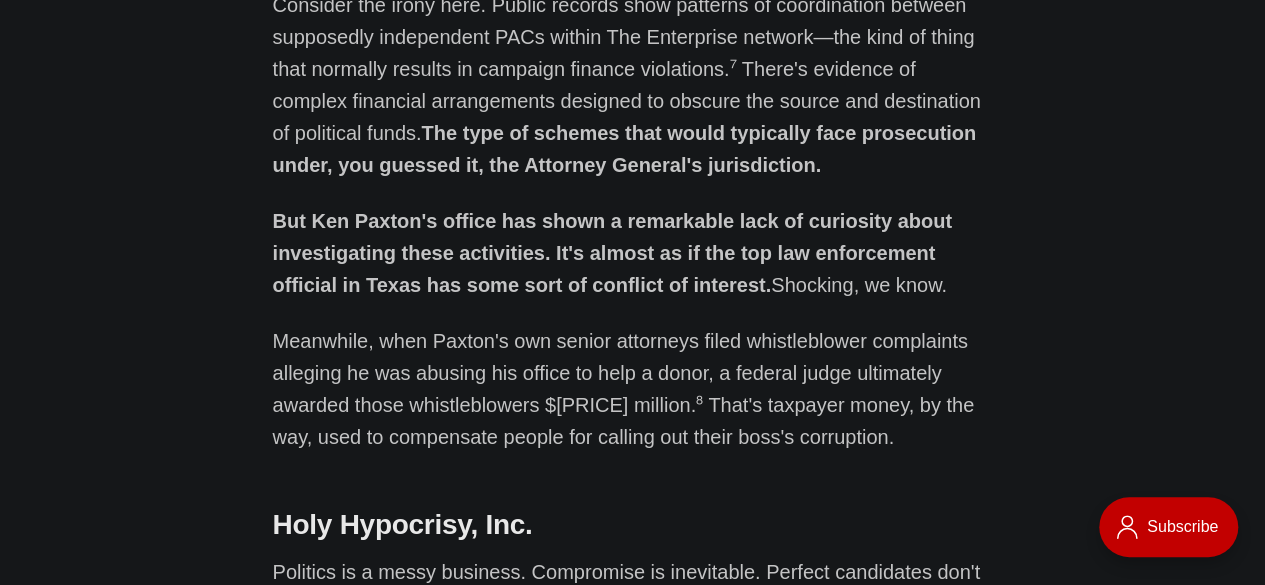 click on "But Ken Paxton's office has shown a remarkable lack of curiosity about investigating these activities. It's almost as if the top law enforcement official in Texas has some sort of conflict of interest." at bounding box center (612, 253) 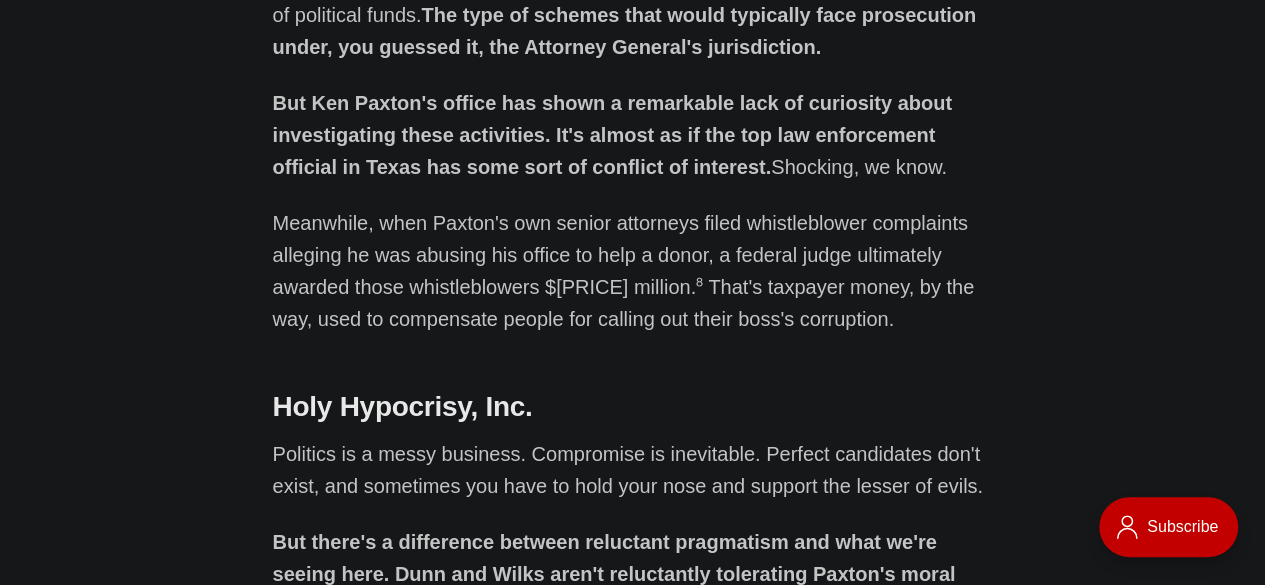 scroll, scrollTop: 3238, scrollLeft: 0, axis: vertical 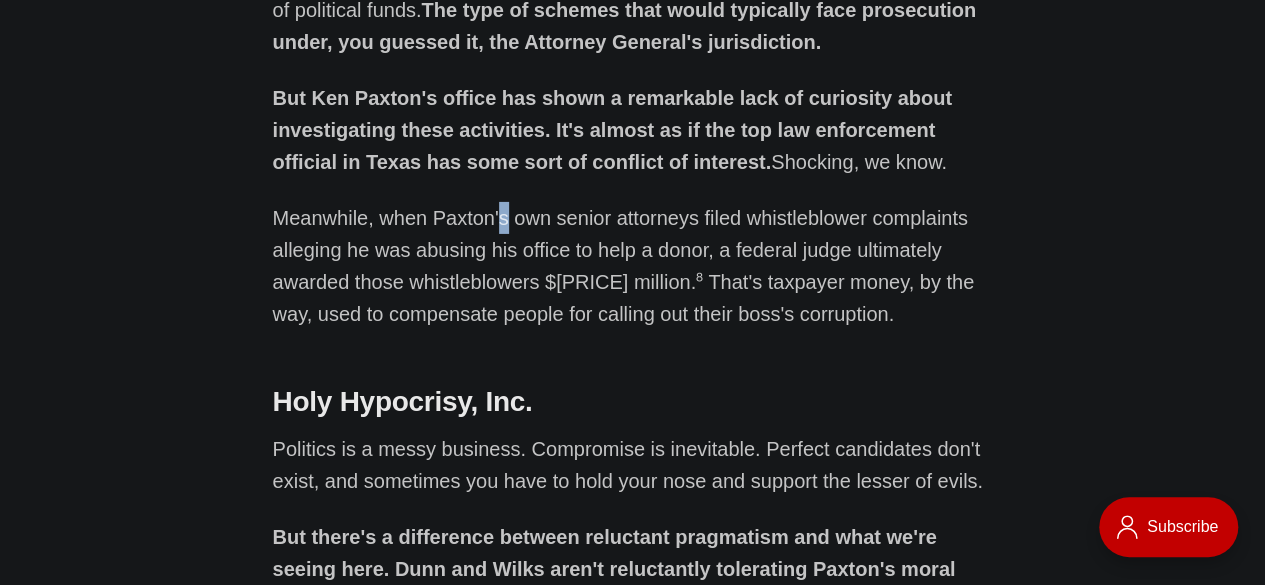 click on "Meanwhile, when Paxton's own senior attorneys filed whistleblower complaints alleging he was abusing his office to help a donor, a federal judge ultimately awarded those whistleblowers $6.6 million.⁸ That's taxpayer money, by the way, used to compensate people for calling out their boss's corruption." at bounding box center [633, 266] 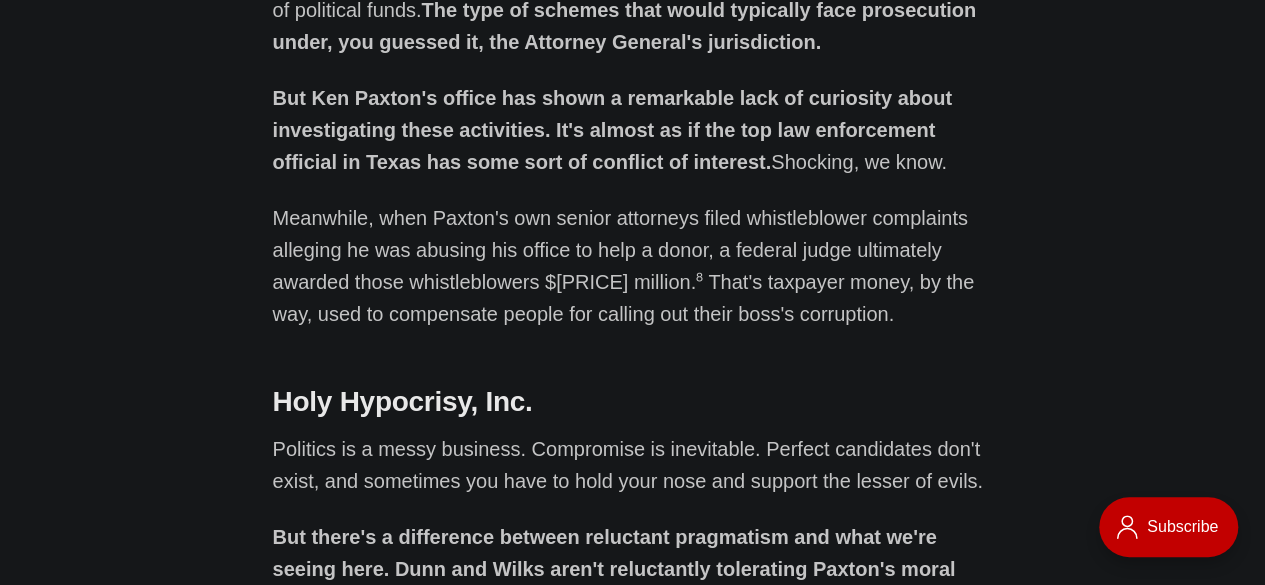 click on "Meanwhile, when Paxton's own senior attorneys filed whistleblower complaints alleging he was abusing his office to help a donor, a federal judge ultimately awarded those whistleblowers $6.6 million.⁸ That's taxpayer money, by the way, used to compensate people for calling out their boss's corruption." at bounding box center (633, 266) 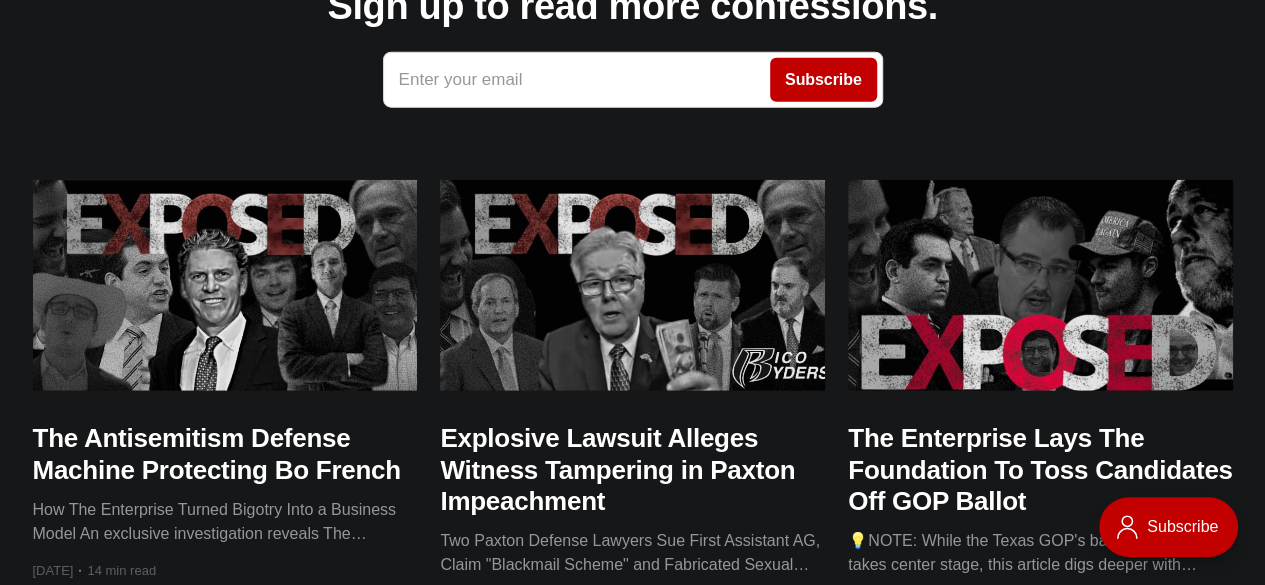 scroll, scrollTop: 6270, scrollLeft: 0, axis: vertical 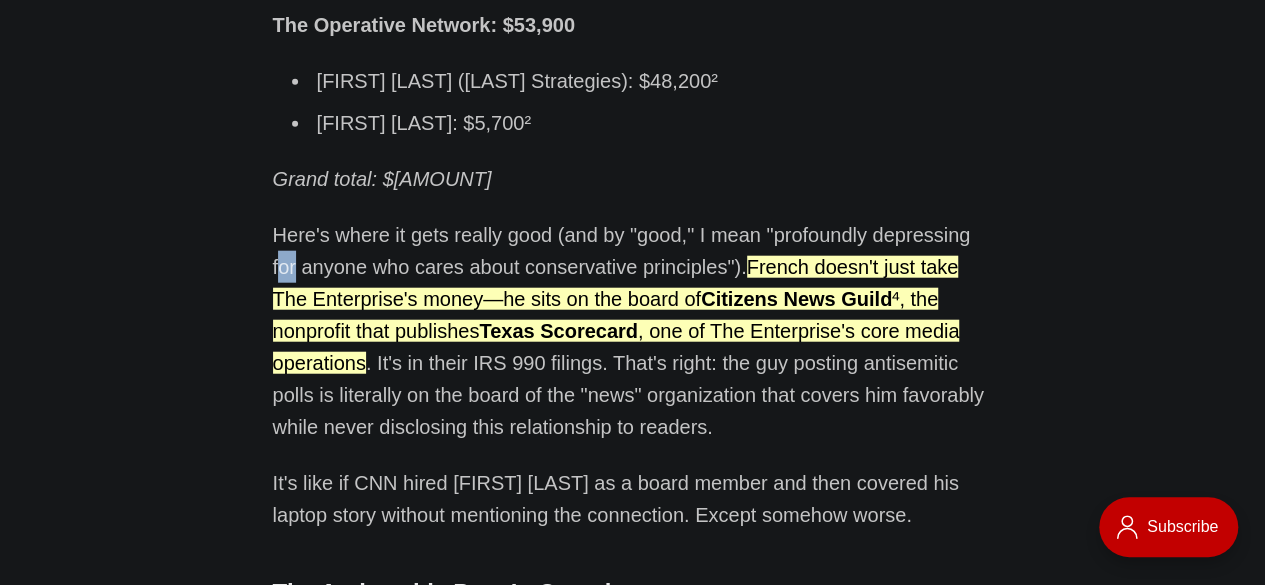 drag, startPoint x: 284, startPoint y: 274, endPoint x: 295, endPoint y: 276, distance: 11.18034 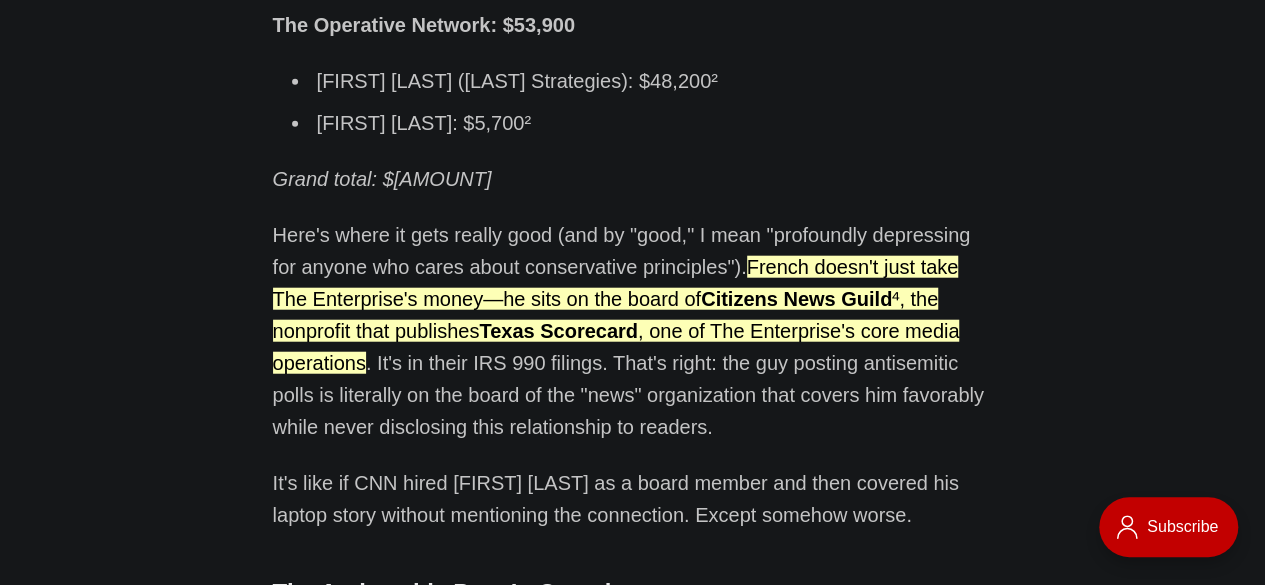 click on "French doesn't just take The Enterprise's money—he sits on the board of  Citizens News Guild ⁴, the nonprofit that publishes  Texas Scorecard , one of The Enterprise's core media operations" at bounding box center (616, 315) 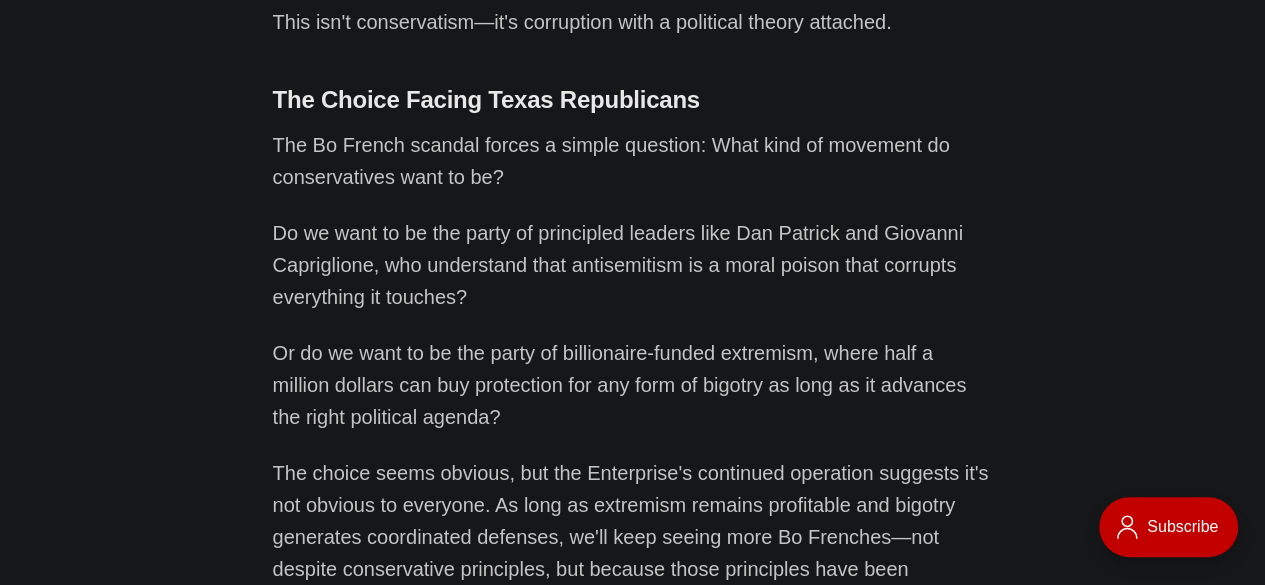 scroll, scrollTop: 13595, scrollLeft: 0, axis: vertical 